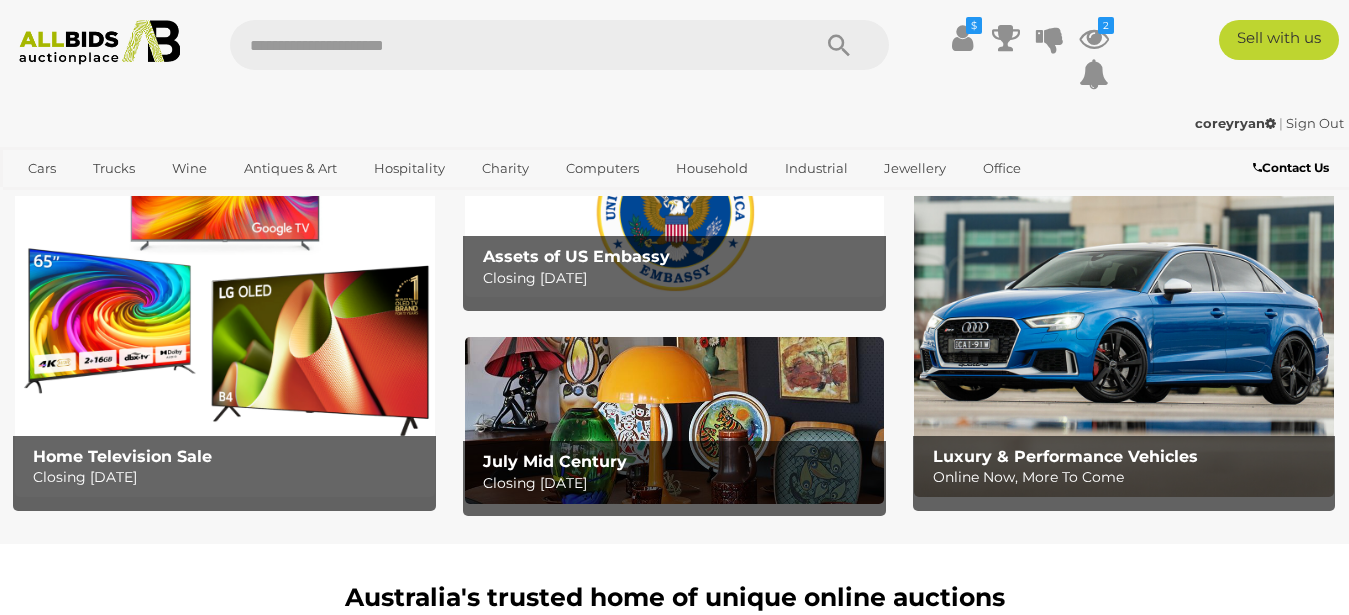 scroll, scrollTop: 102, scrollLeft: 0, axis: vertical 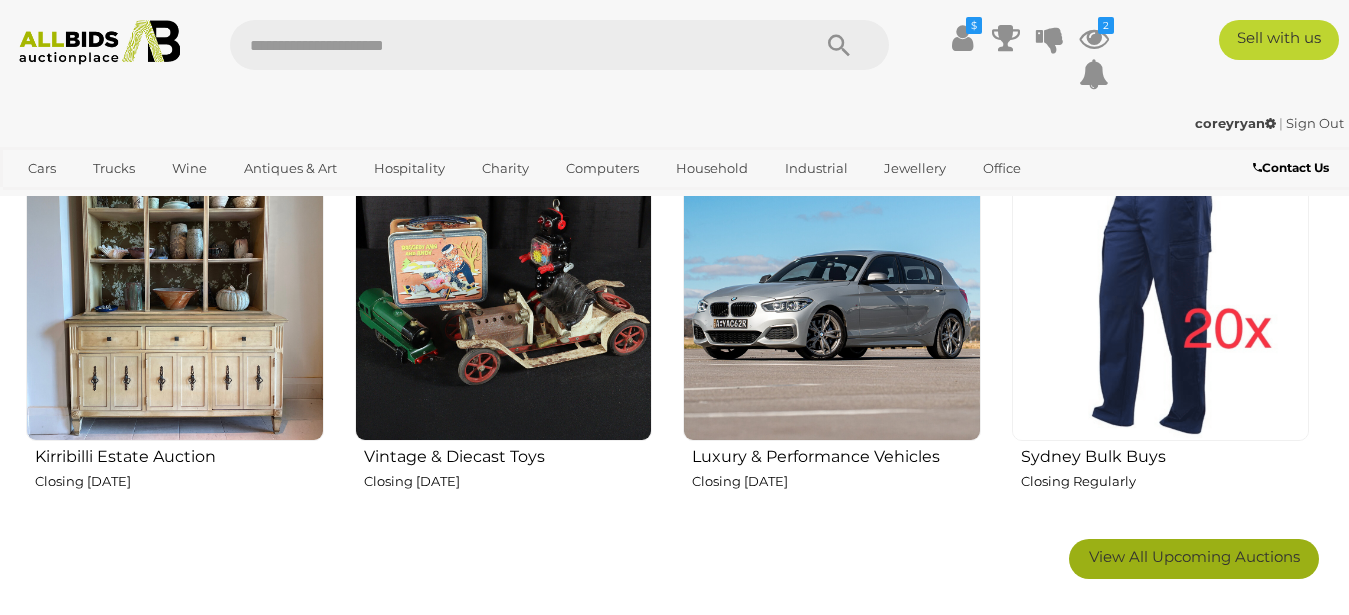 click on "View All Upcoming Auctions" at bounding box center (1194, 556) 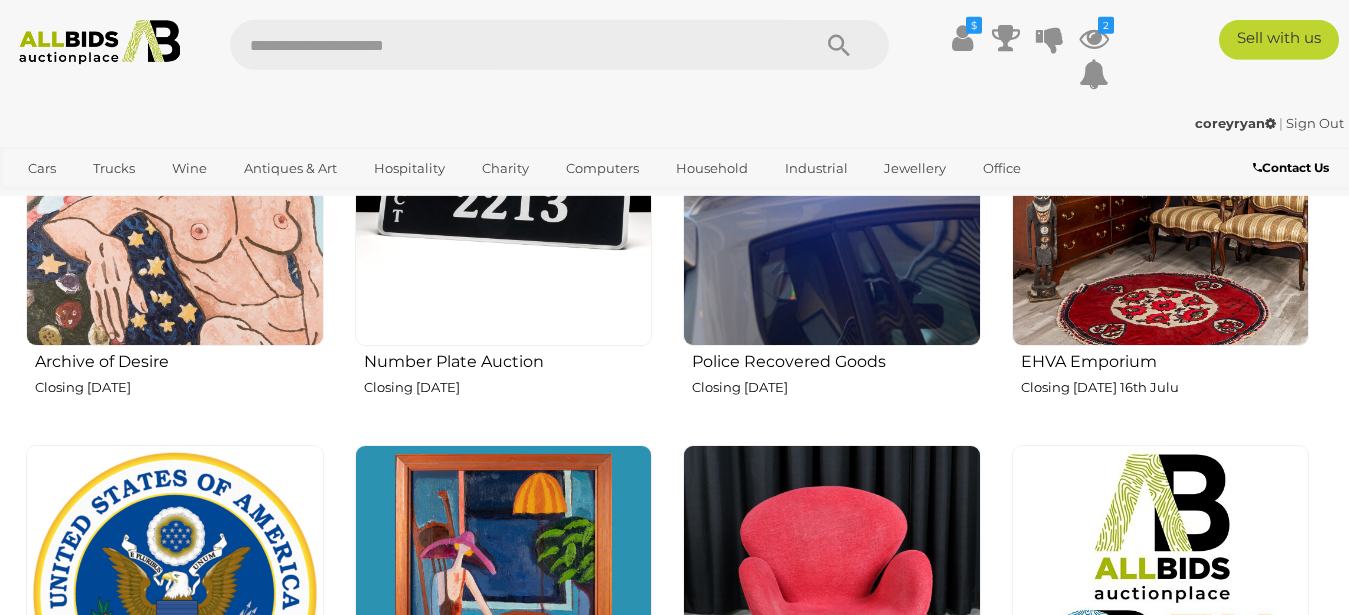 scroll, scrollTop: 2040, scrollLeft: 0, axis: vertical 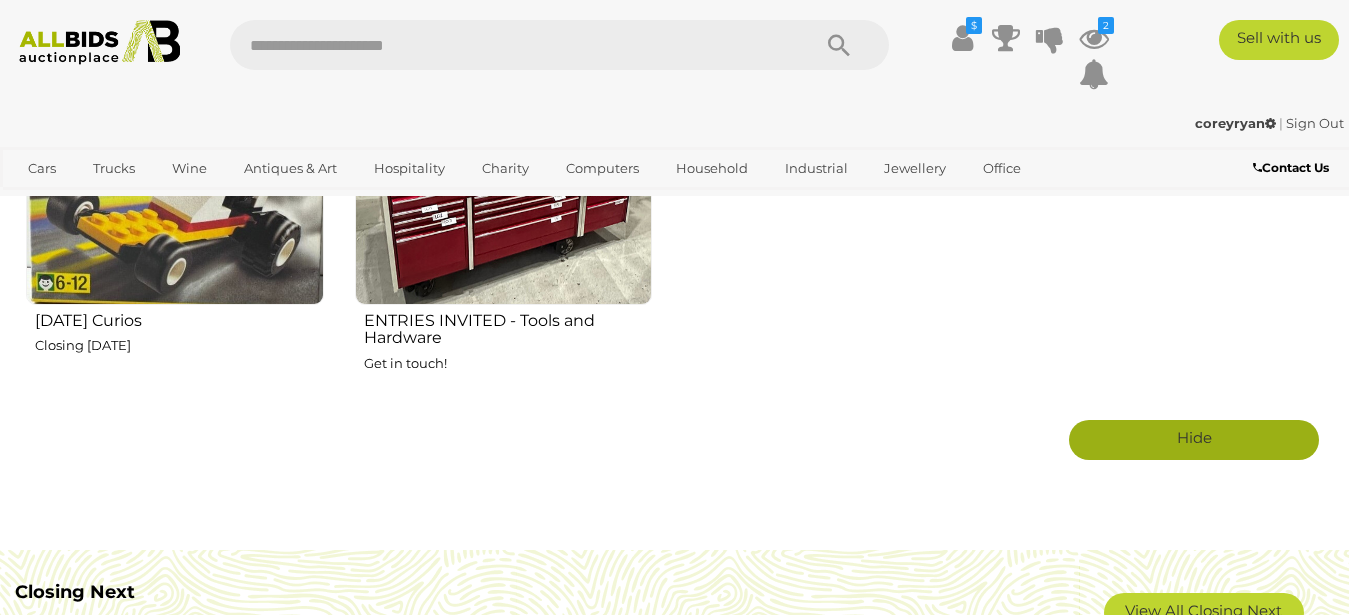 click at bounding box center (175, 156) 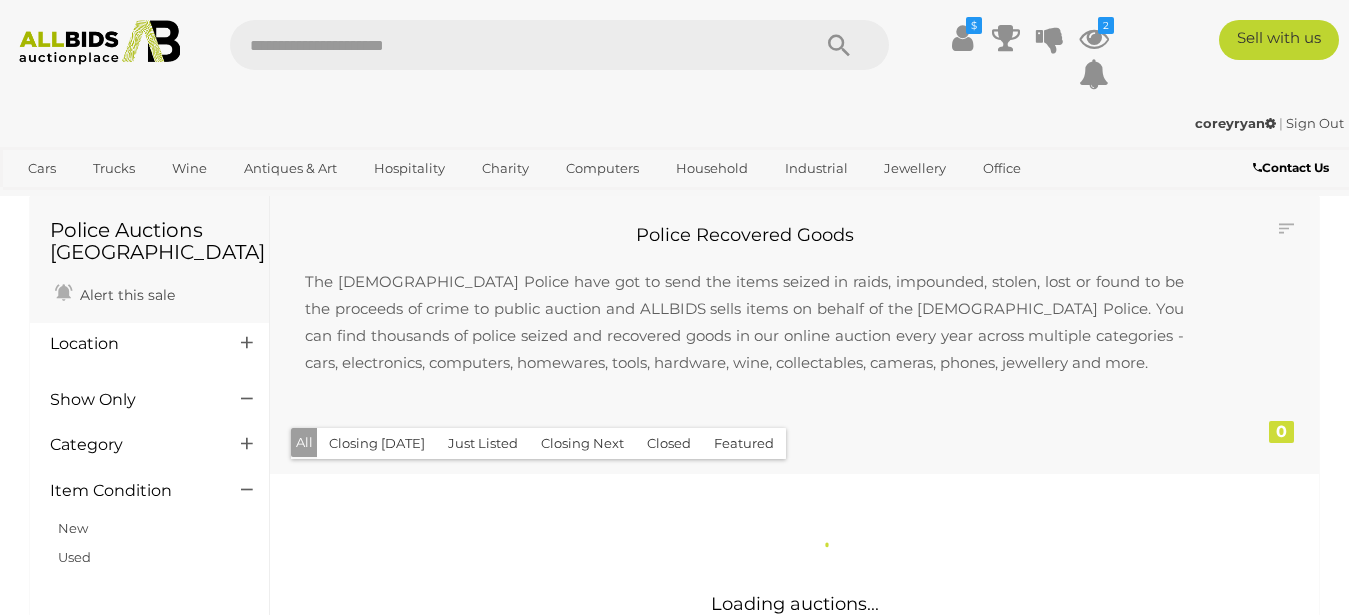 scroll, scrollTop: 0, scrollLeft: 0, axis: both 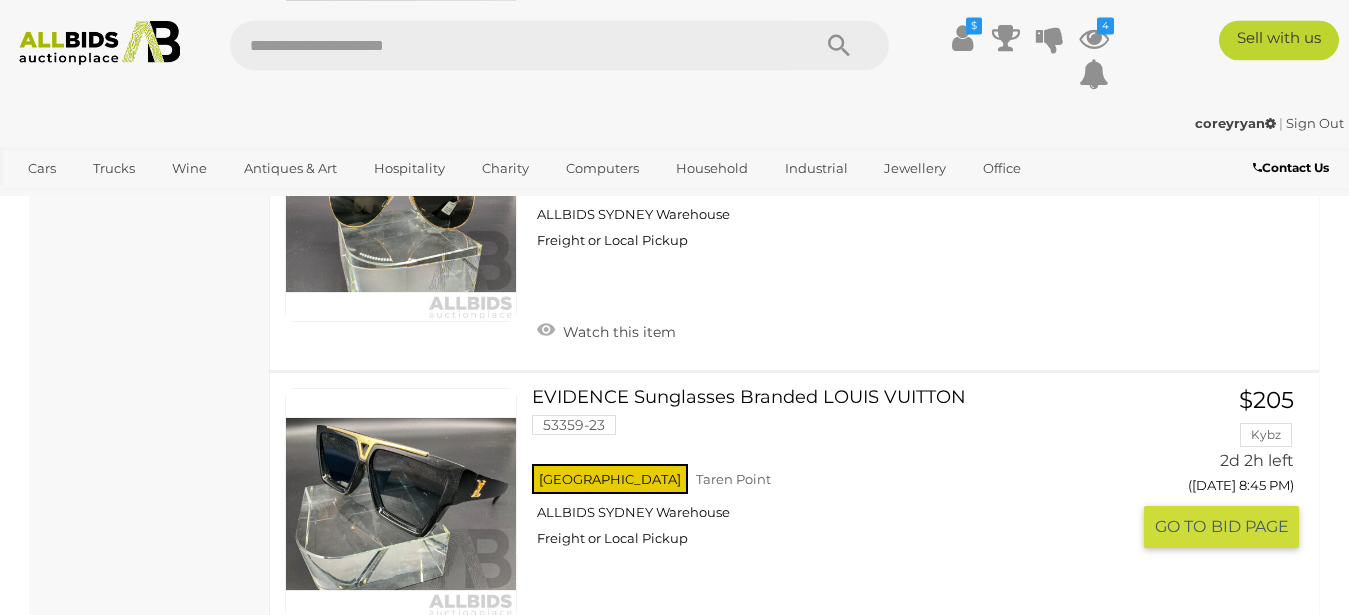 click on "EVIDENCE Sunglasses Branded LOUIS VUITTON
53359-23
NSW
Taren Point ALLBIDS SYDNEY Warehouse" at bounding box center [838, 475] 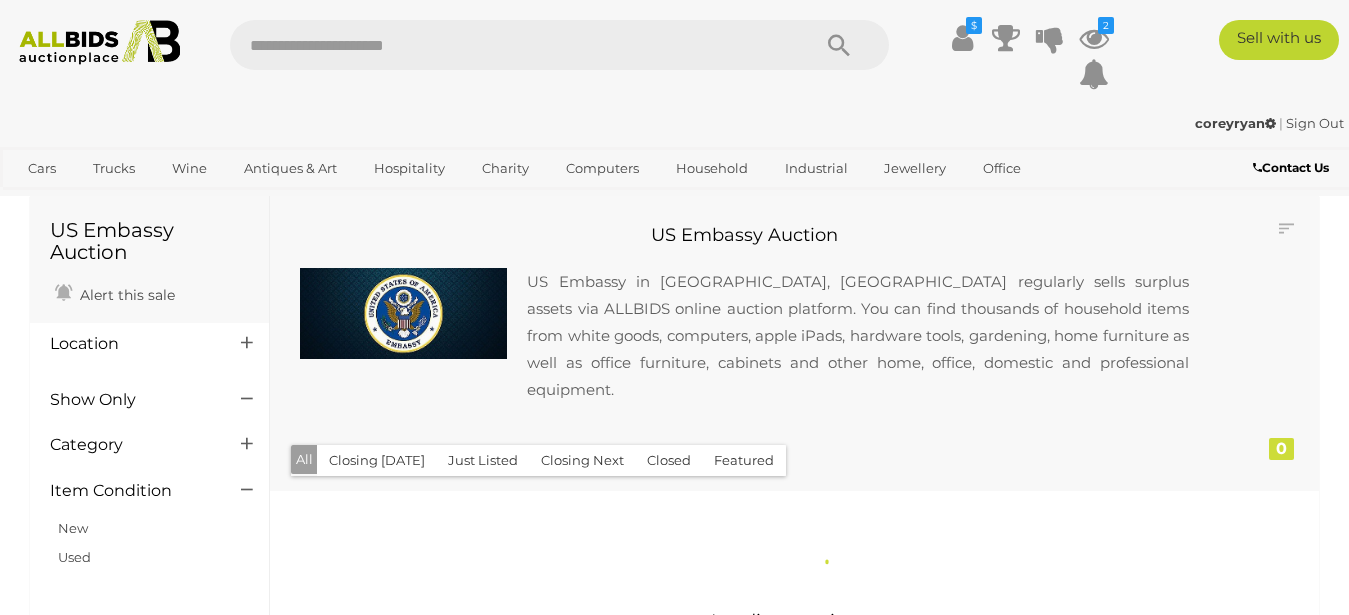 scroll, scrollTop: 0, scrollLeft: 0, axis: both 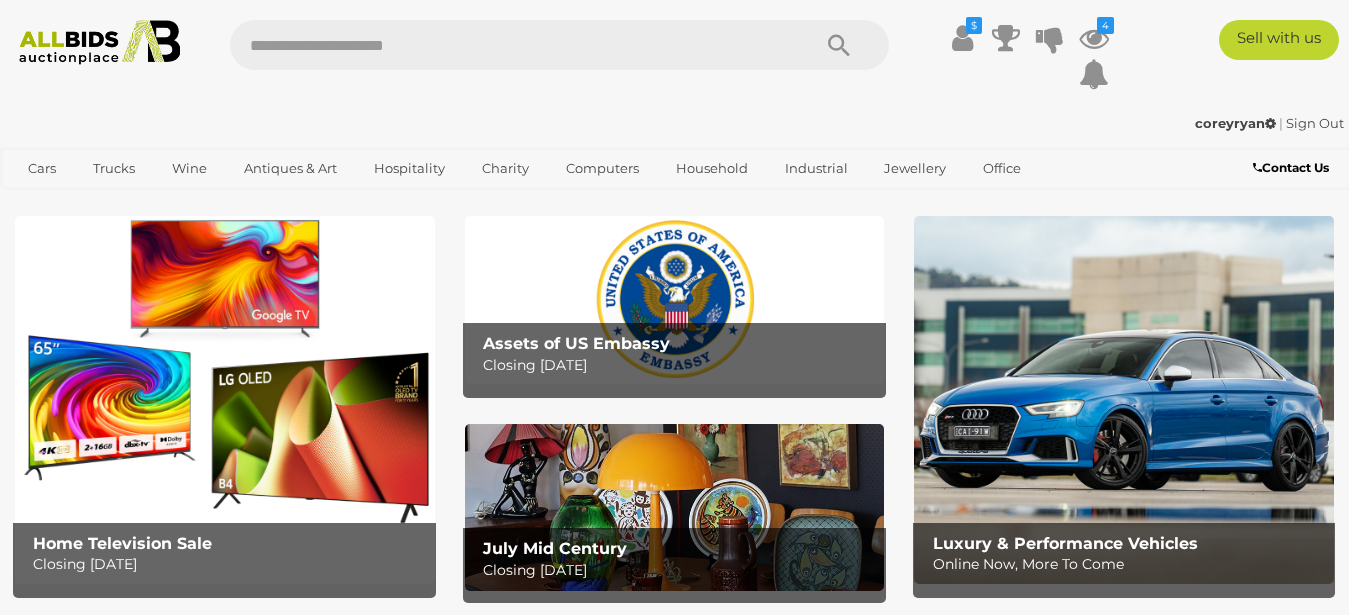 click at bounding box center [510, 45] 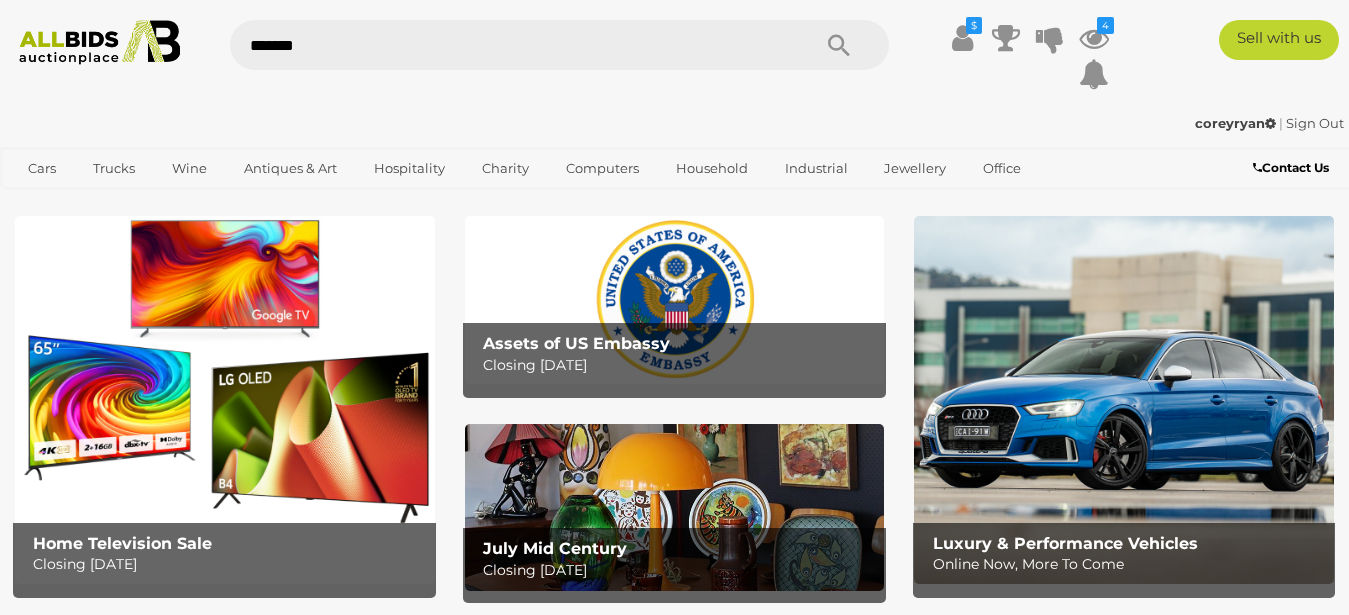 type on "********" 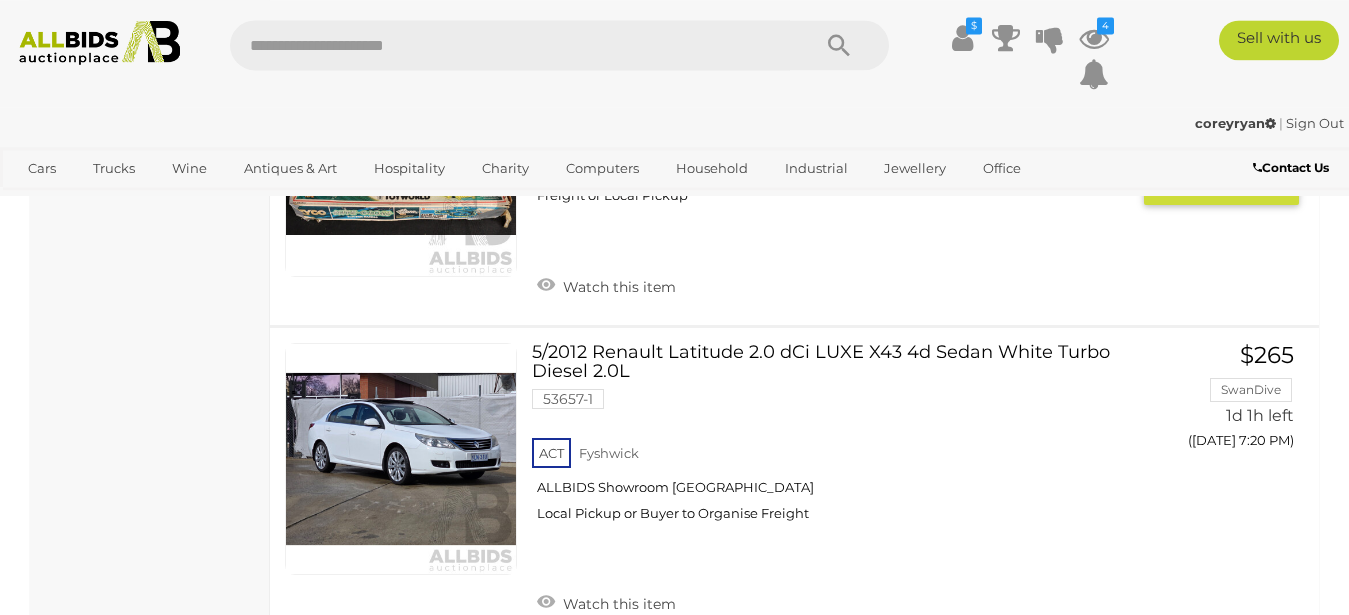 scroll, scrollTop: 2856, scrollLeft: 0, axis: vertical 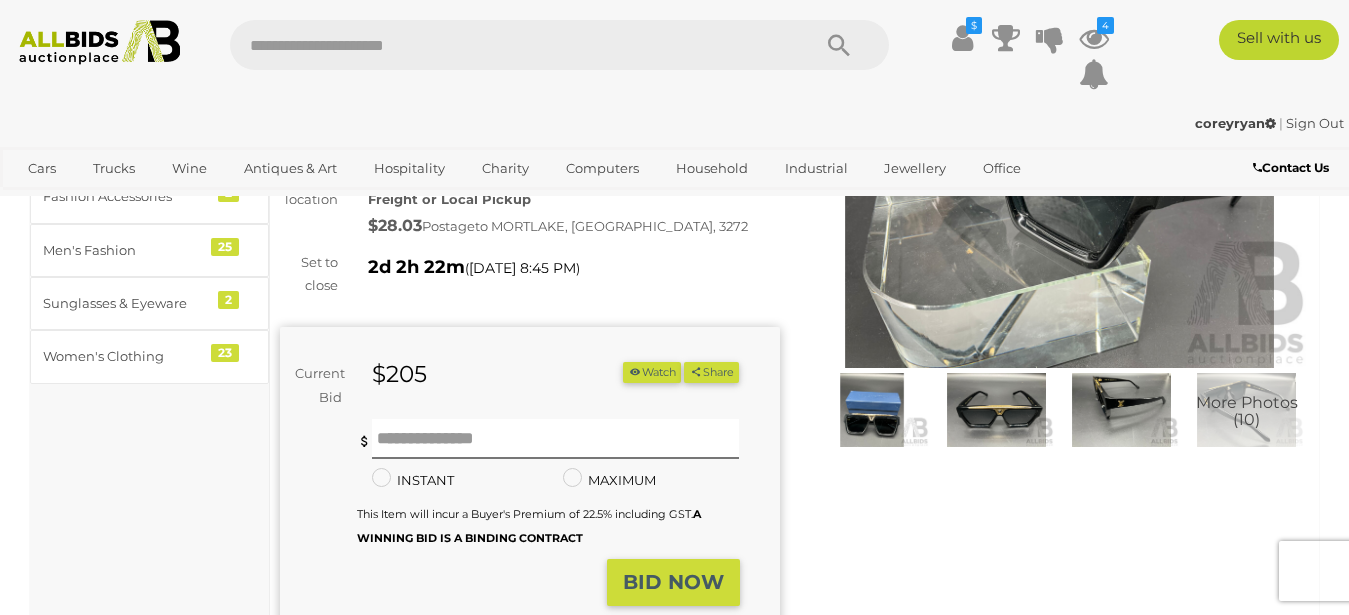 click at bounding box center [872, 410] 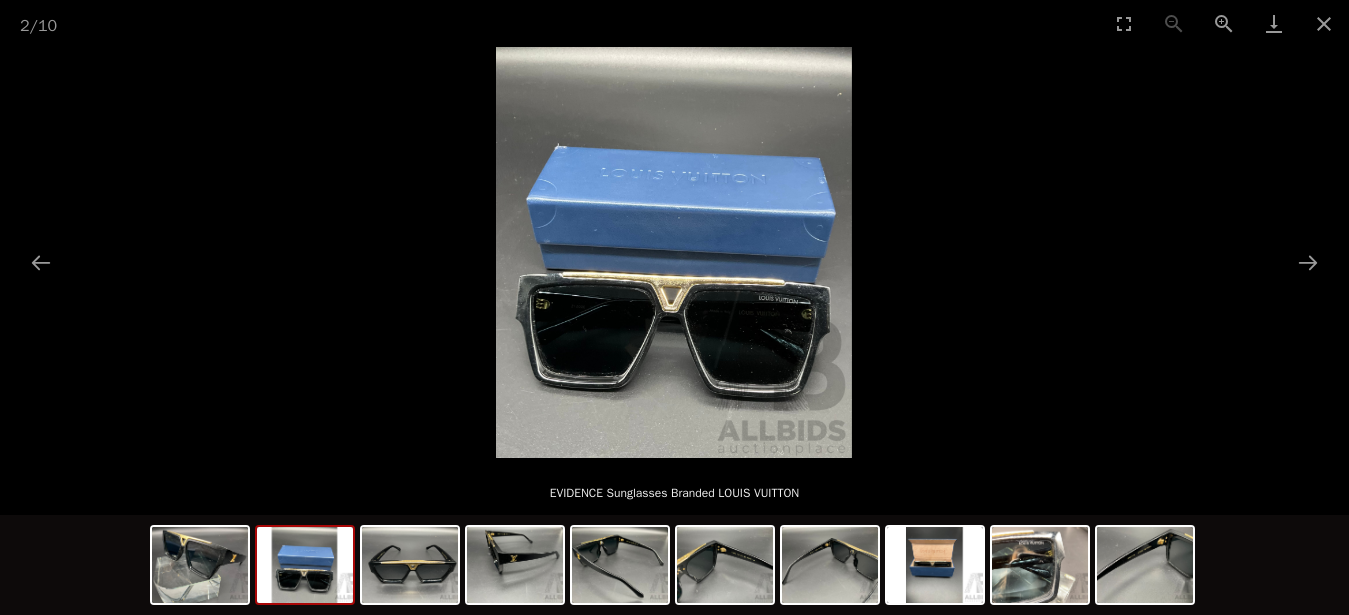 click at bounding box center [305, 565] 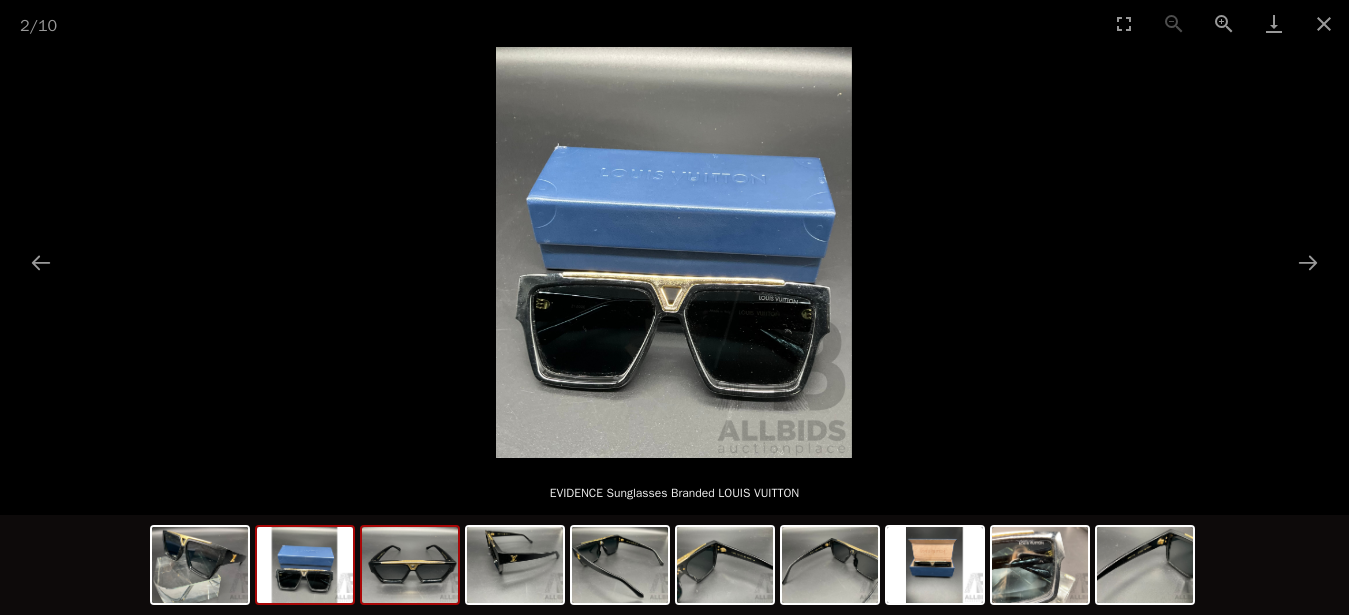 click at bounding box center [410, 565] 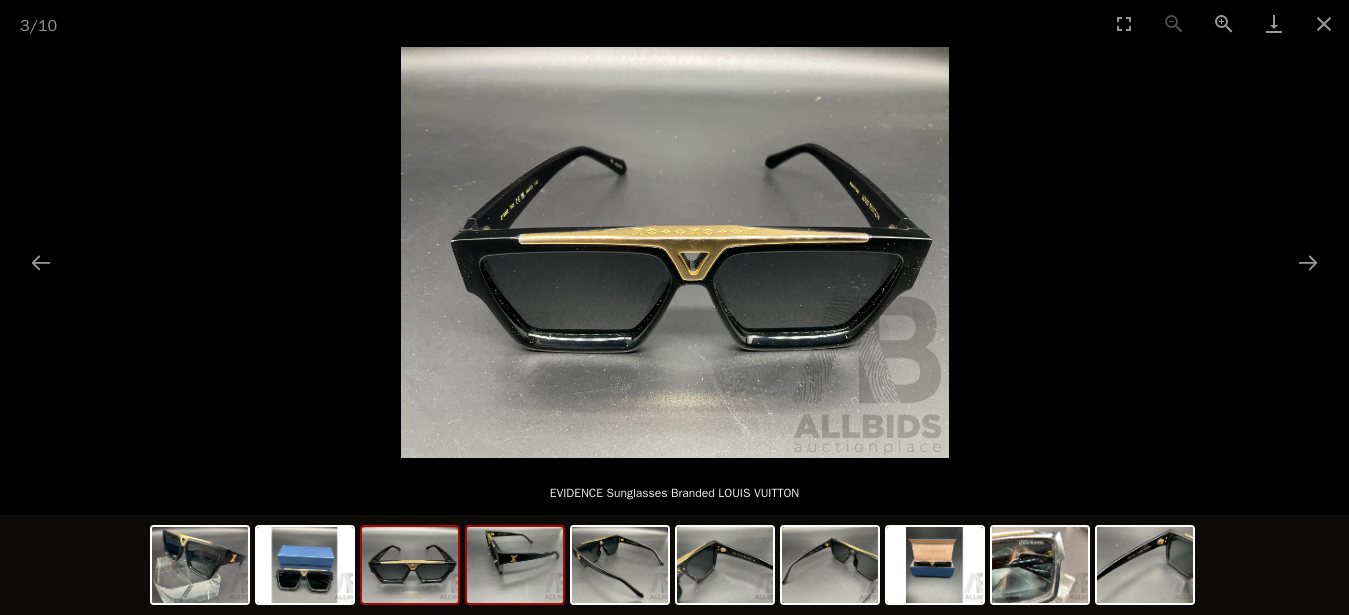 click at bounding box center [515, 565] 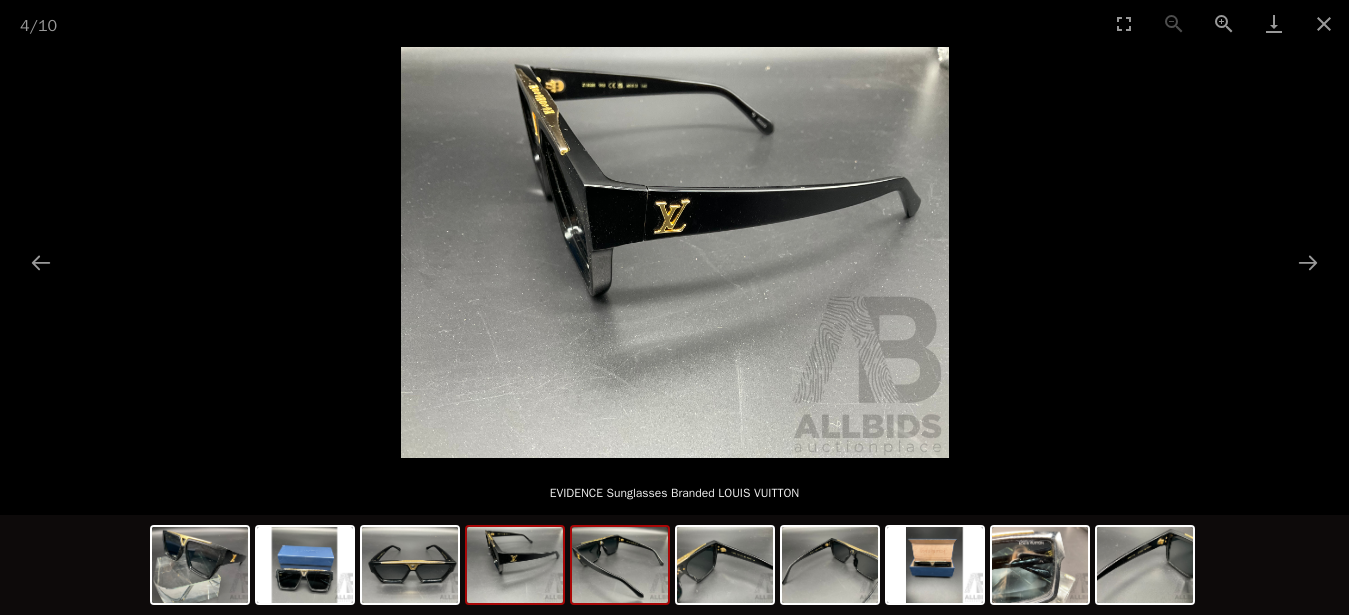 click at bounding box center (620, 565) 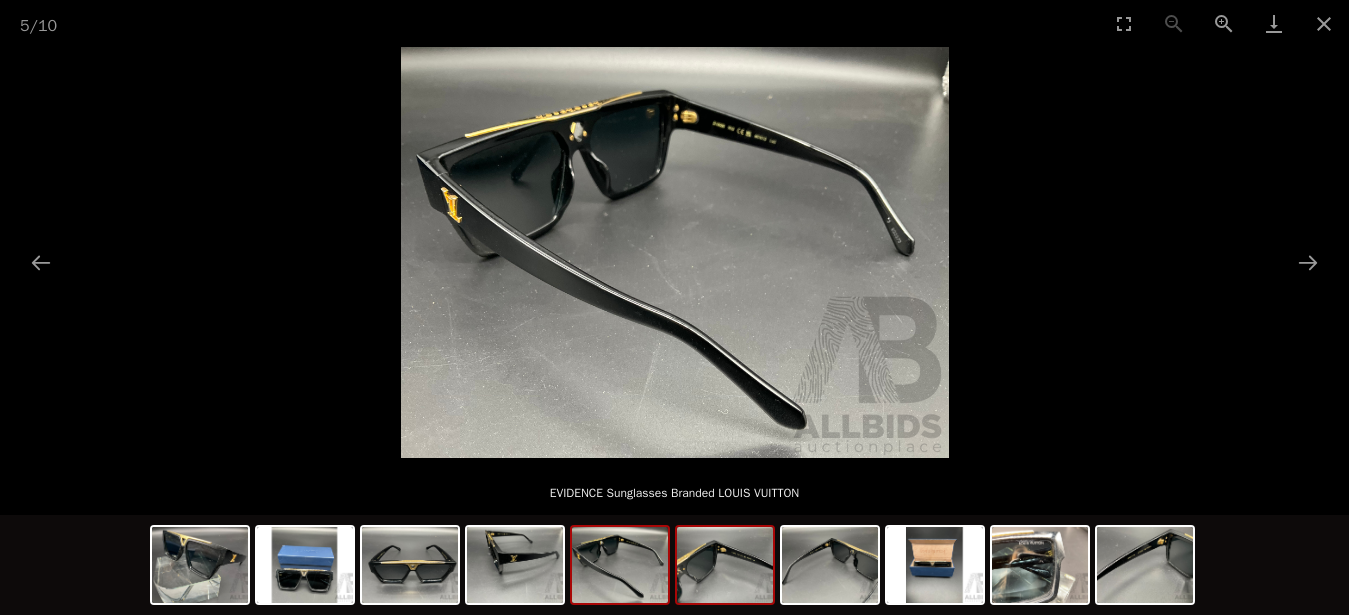 click at bounding box center [725, 565] 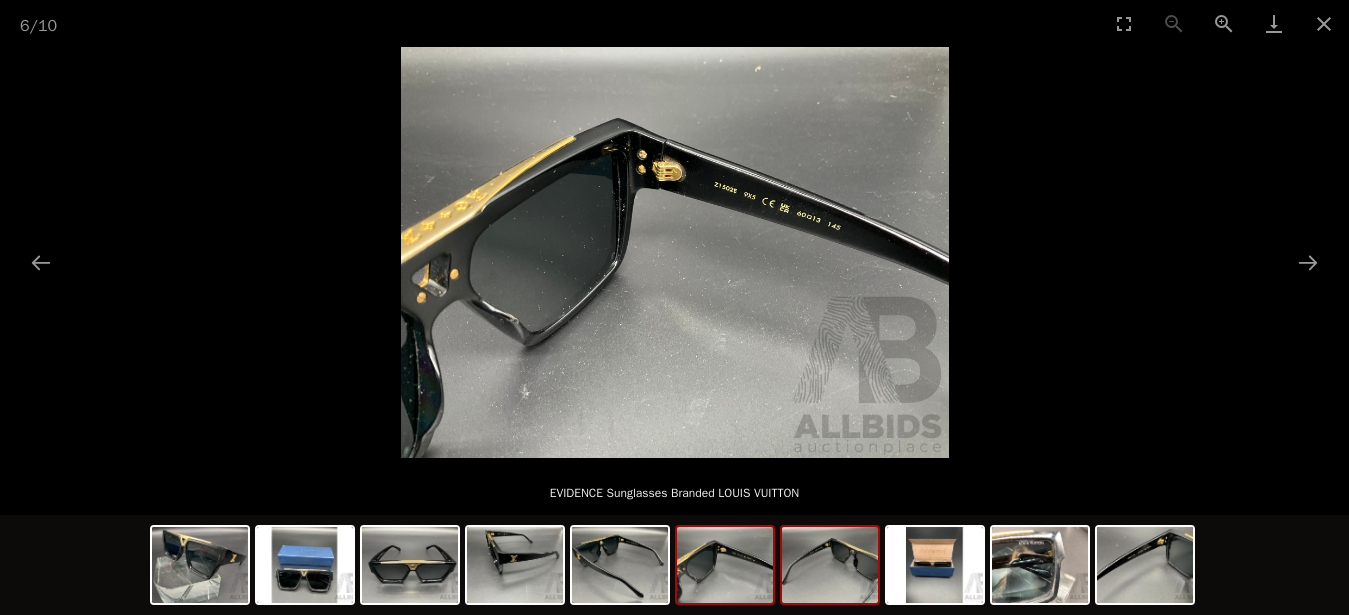 click at bounding box center (830, 565) 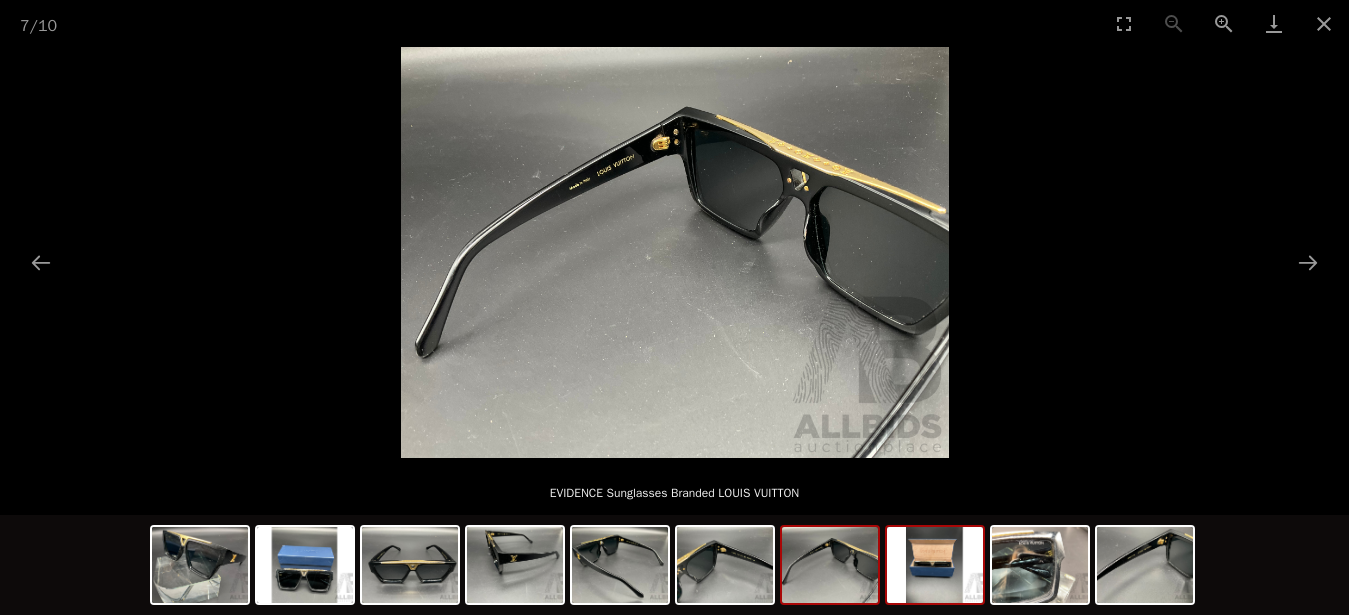 click at bounding box center [935, 565] 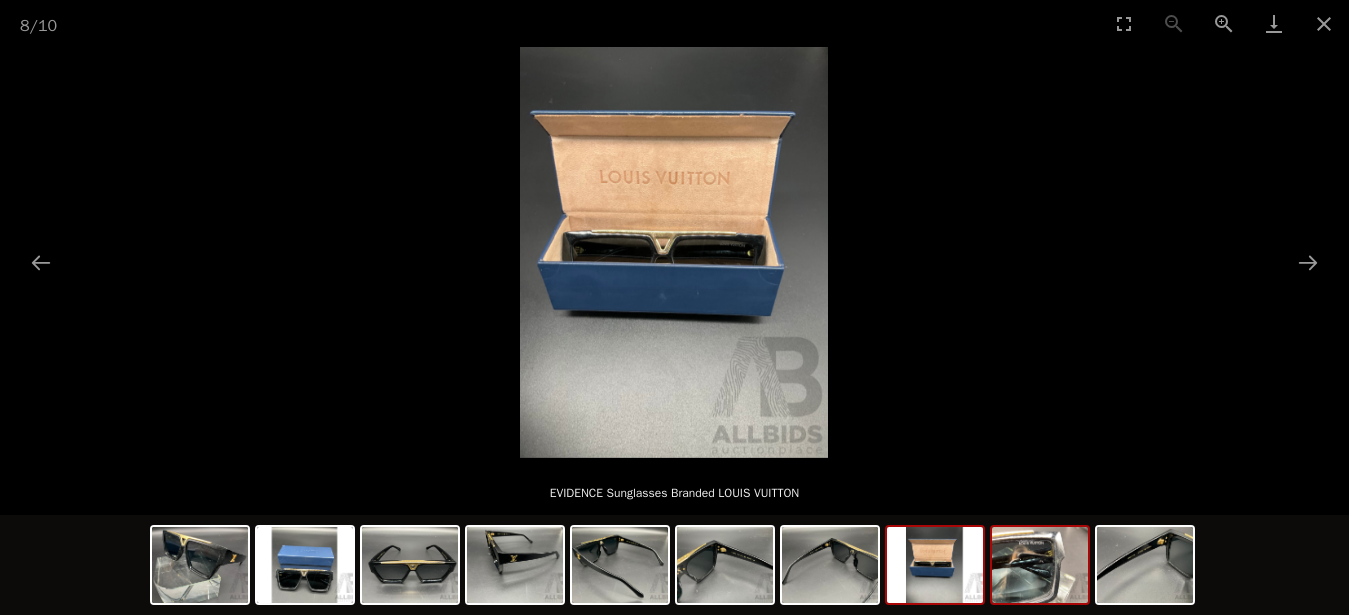 click at bounding box center (1040, 565) 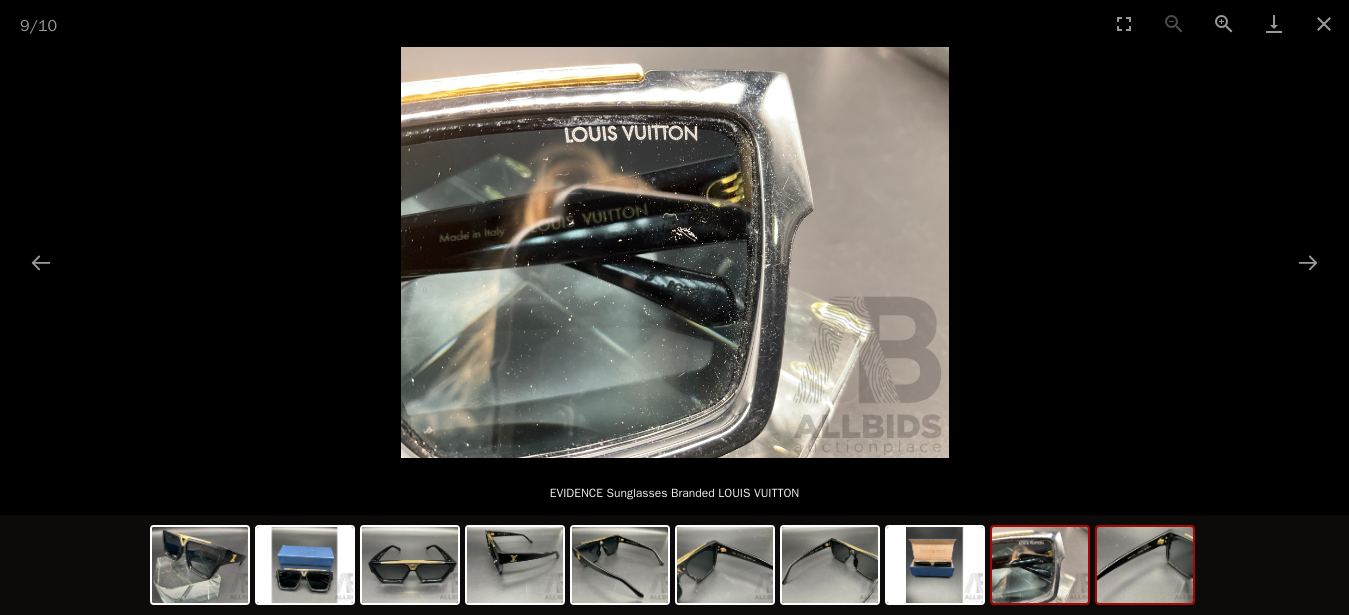click at bounding box center [1145, 565] 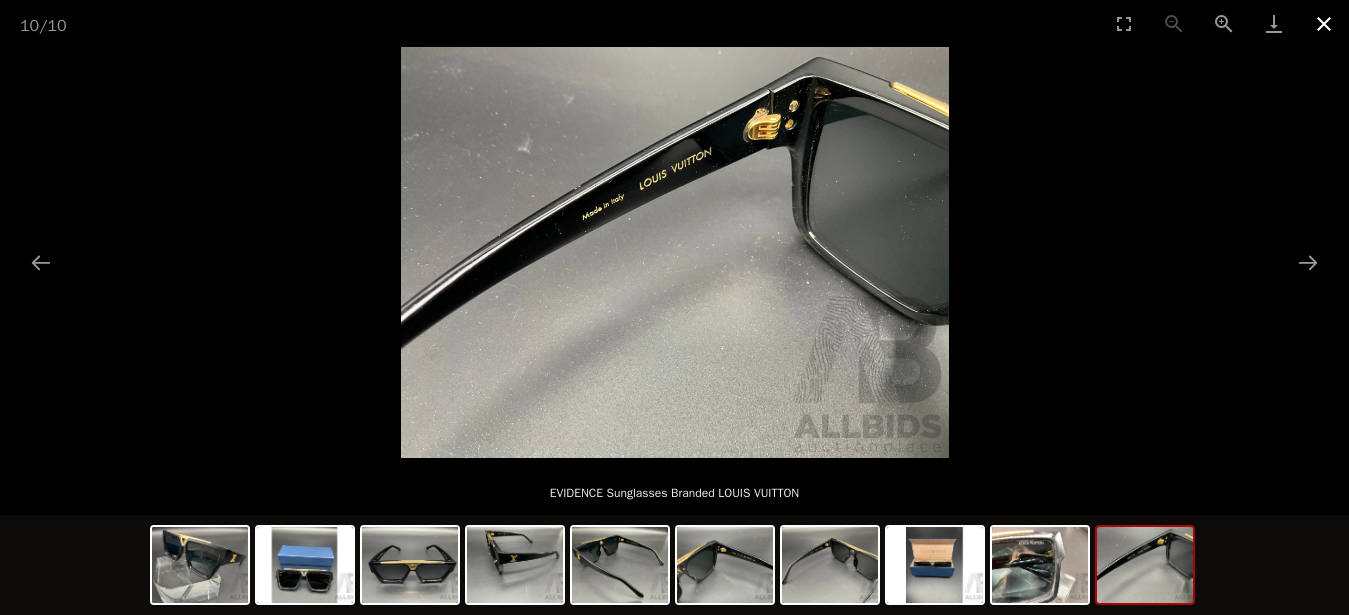 click at bounding box center (1324, 23) 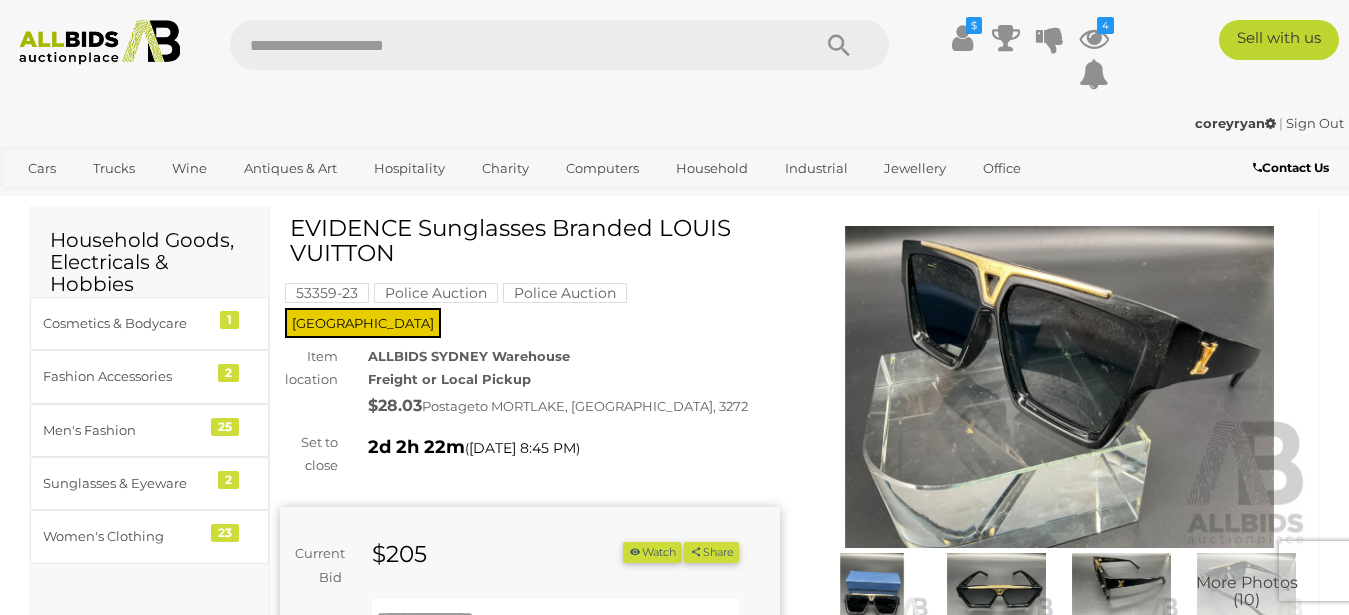 scroll, scrollTop: 0, scrollLeft: 0, axis: both 